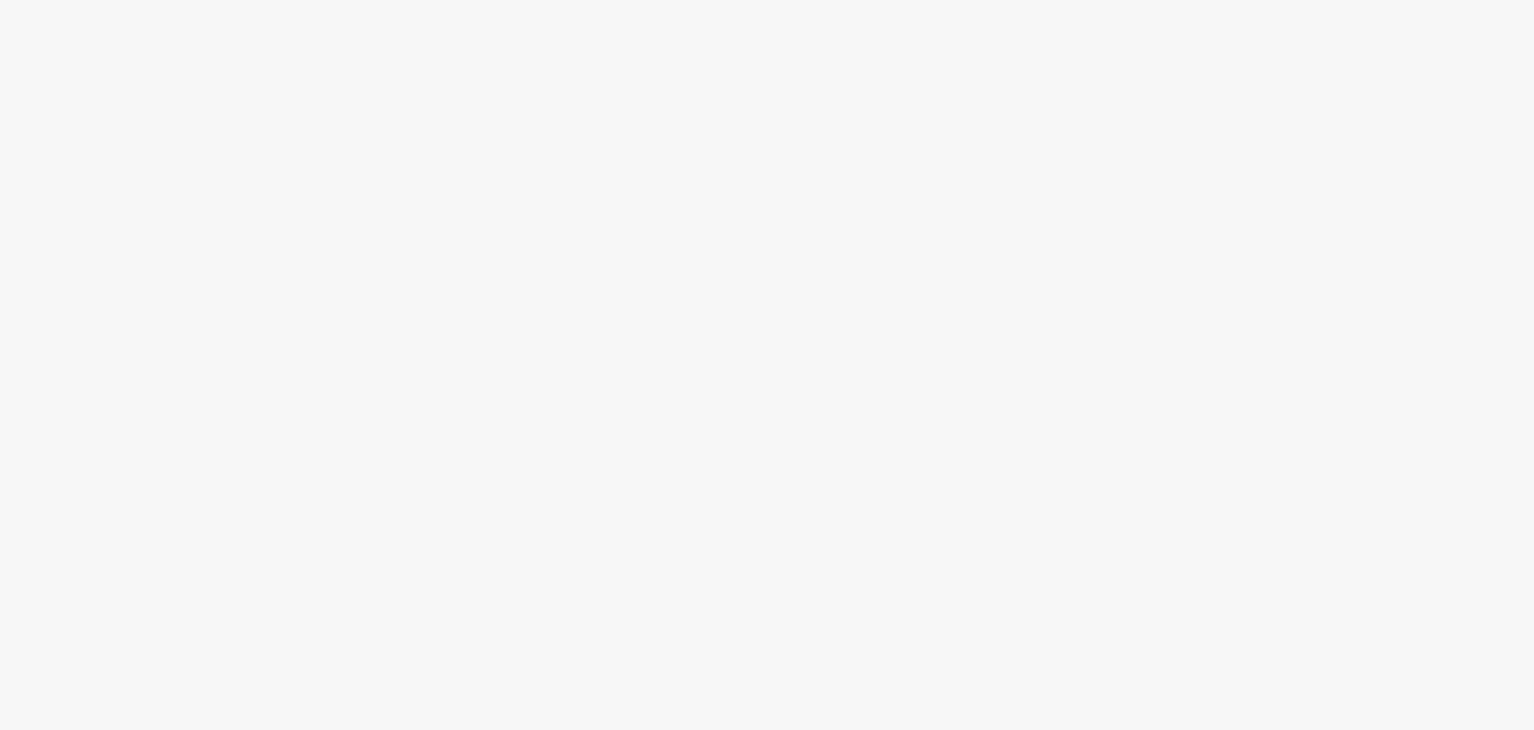 scroll, scrollTop: 0, scrollLeft: 0, axis: both 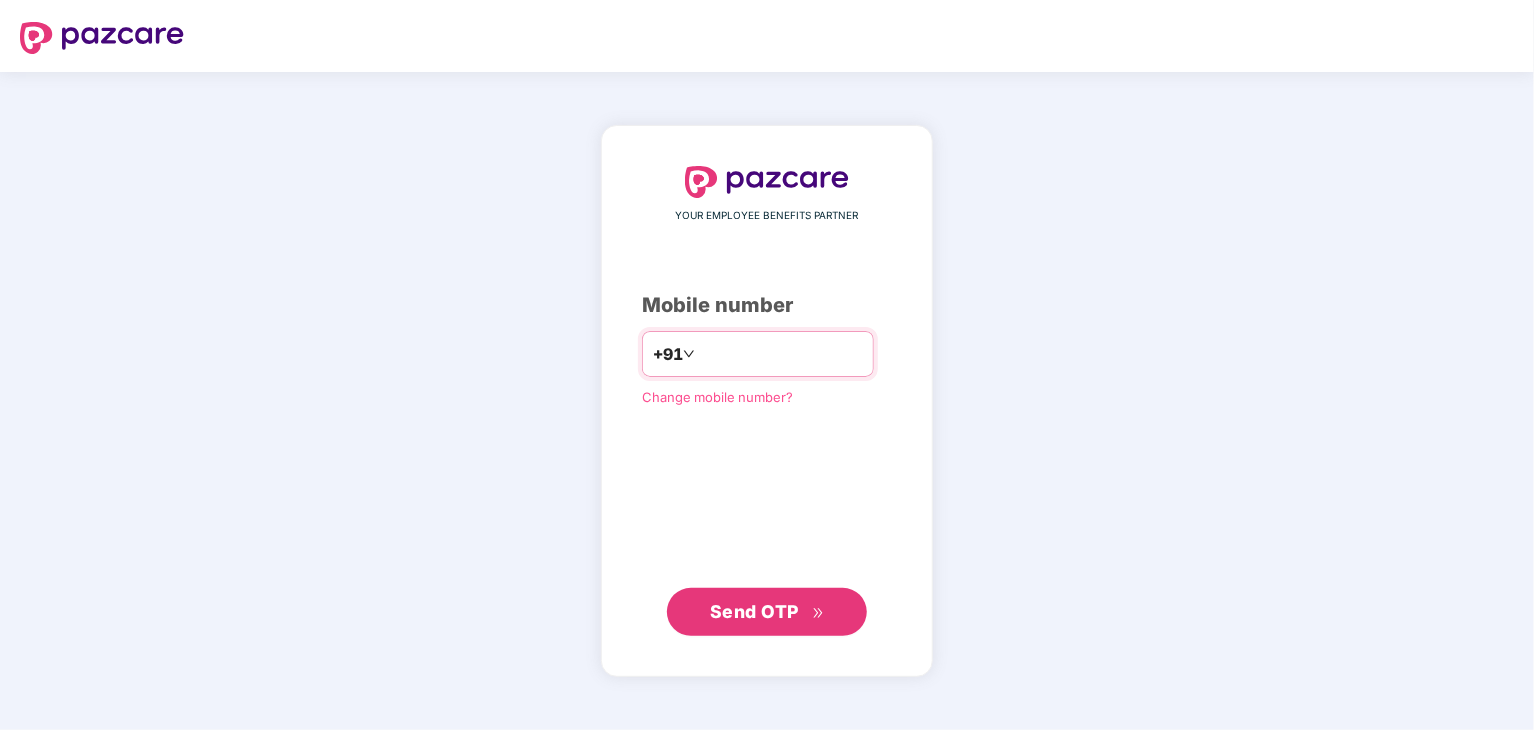 type on "**********" 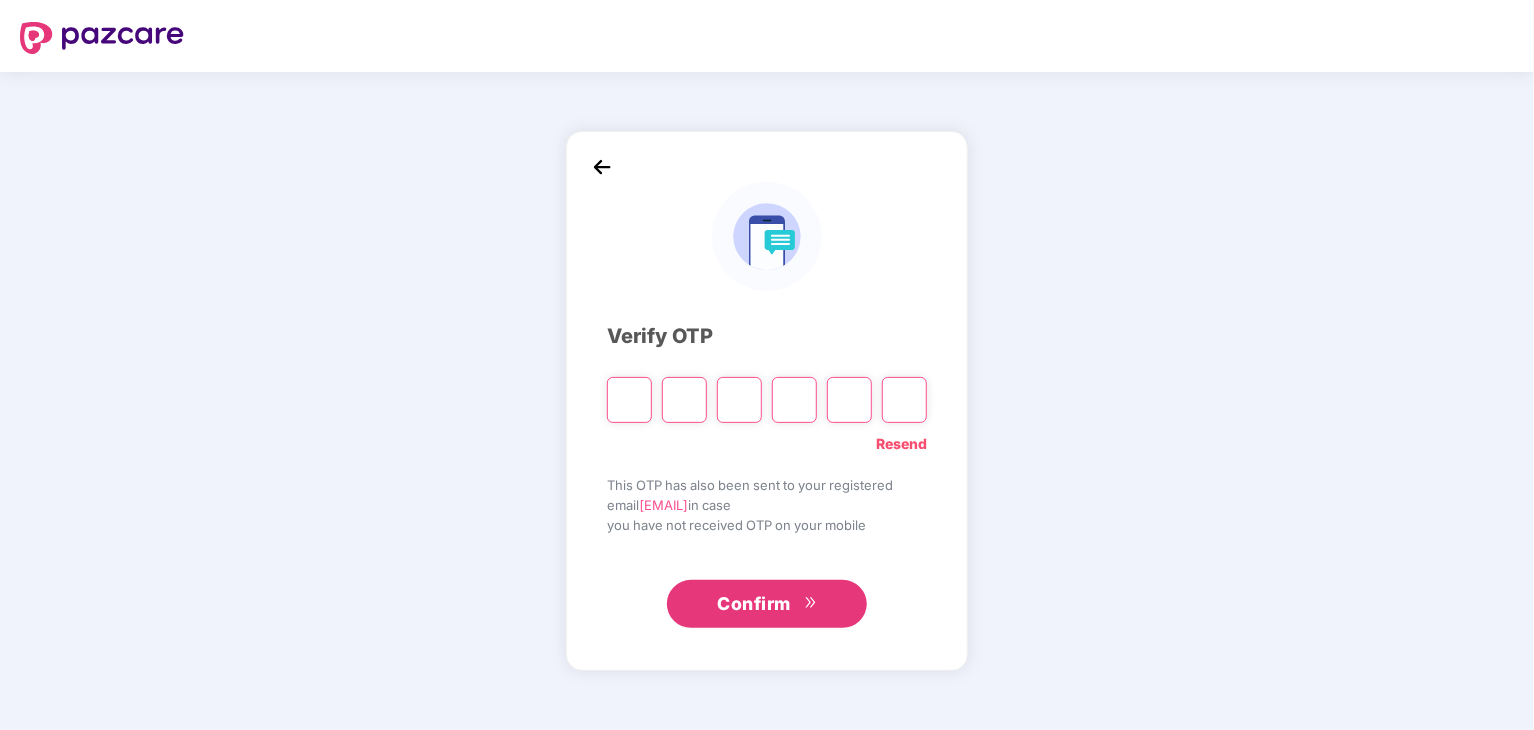 type on "*" 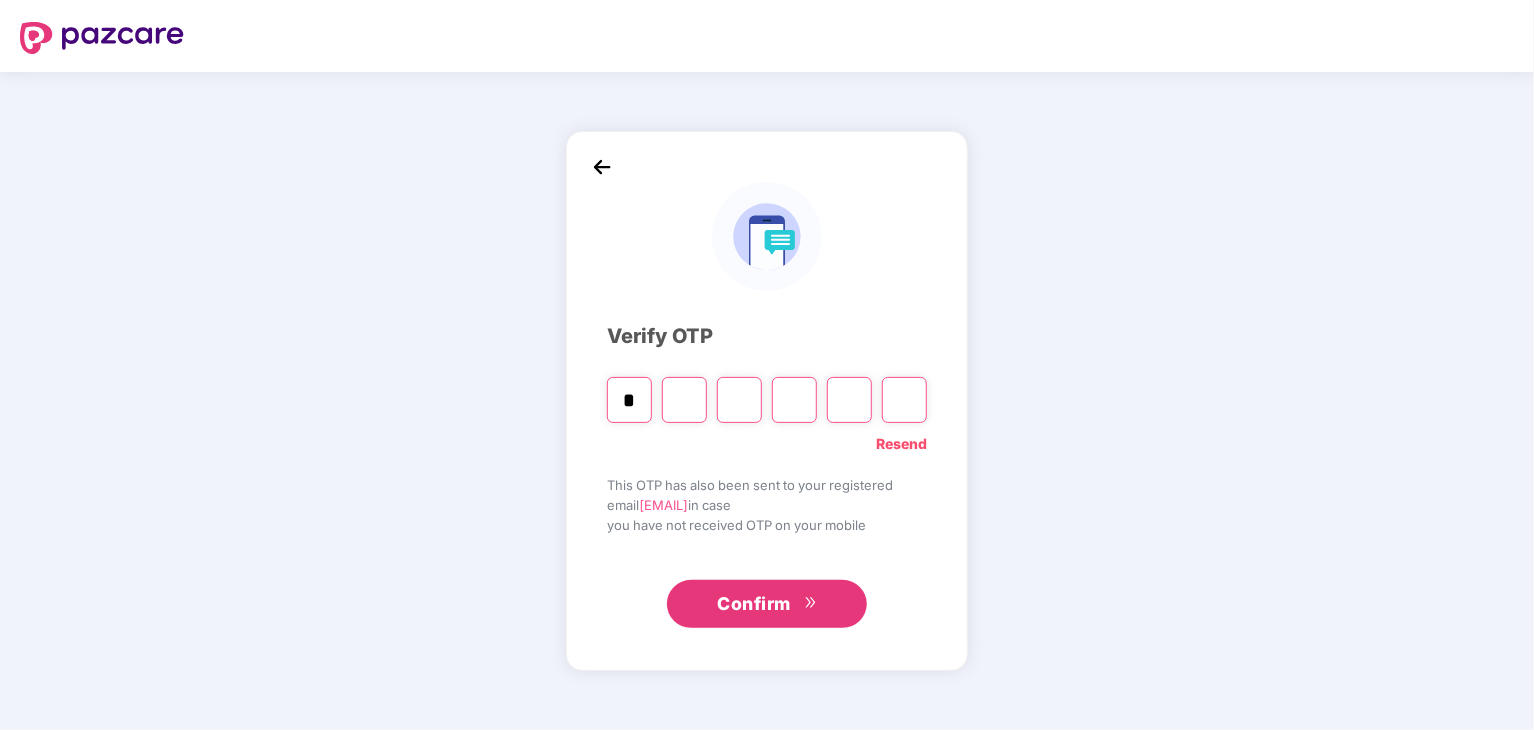 type on "*" 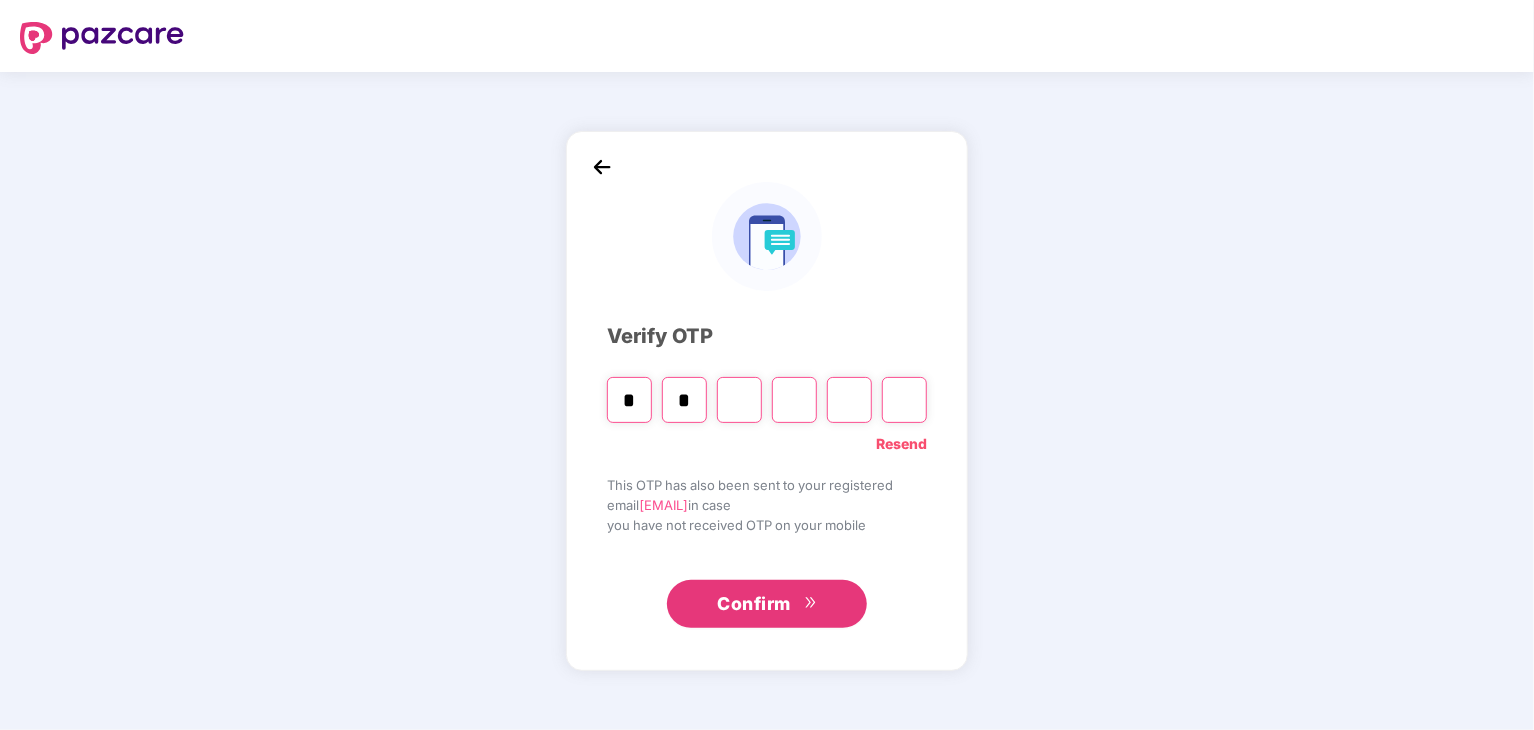 type on "*" 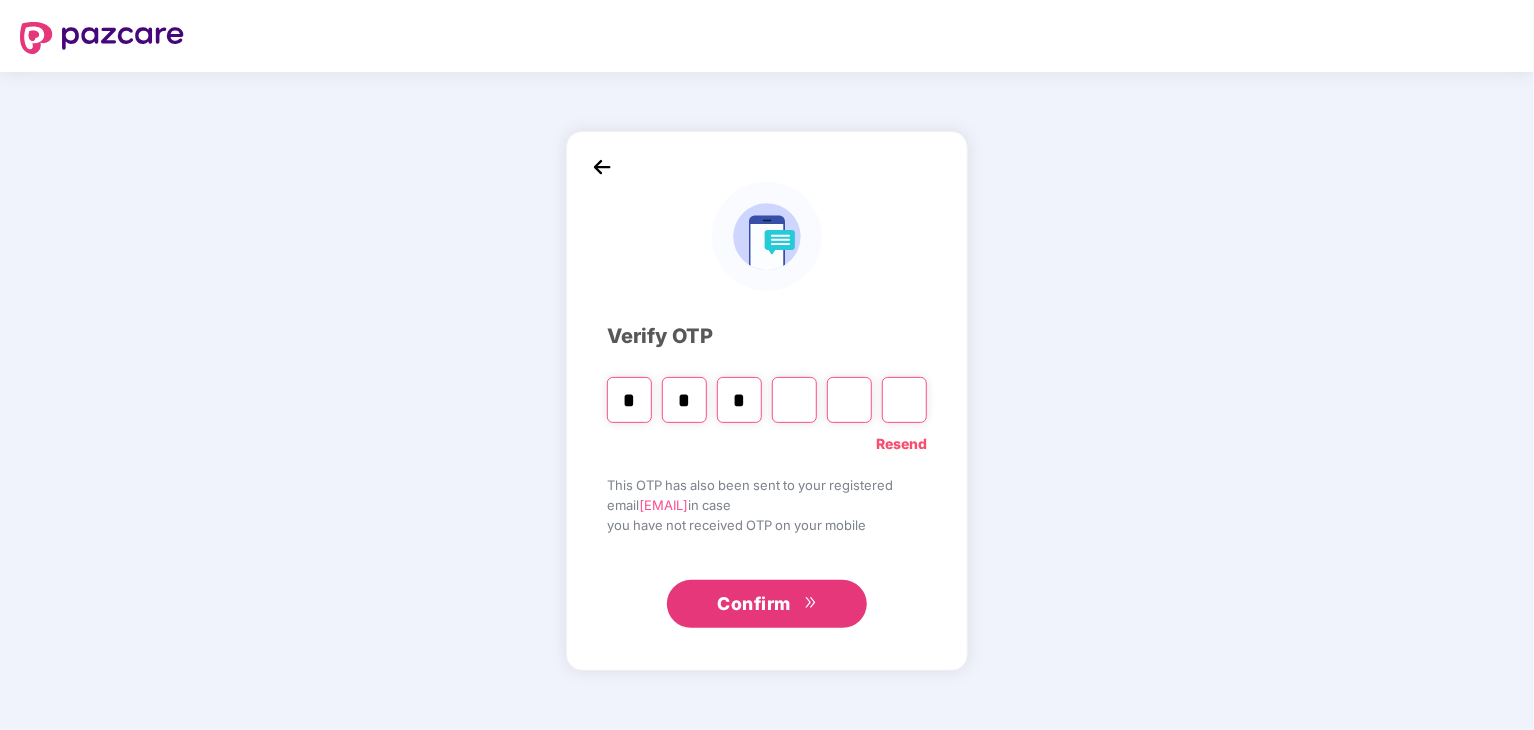 type on "*" 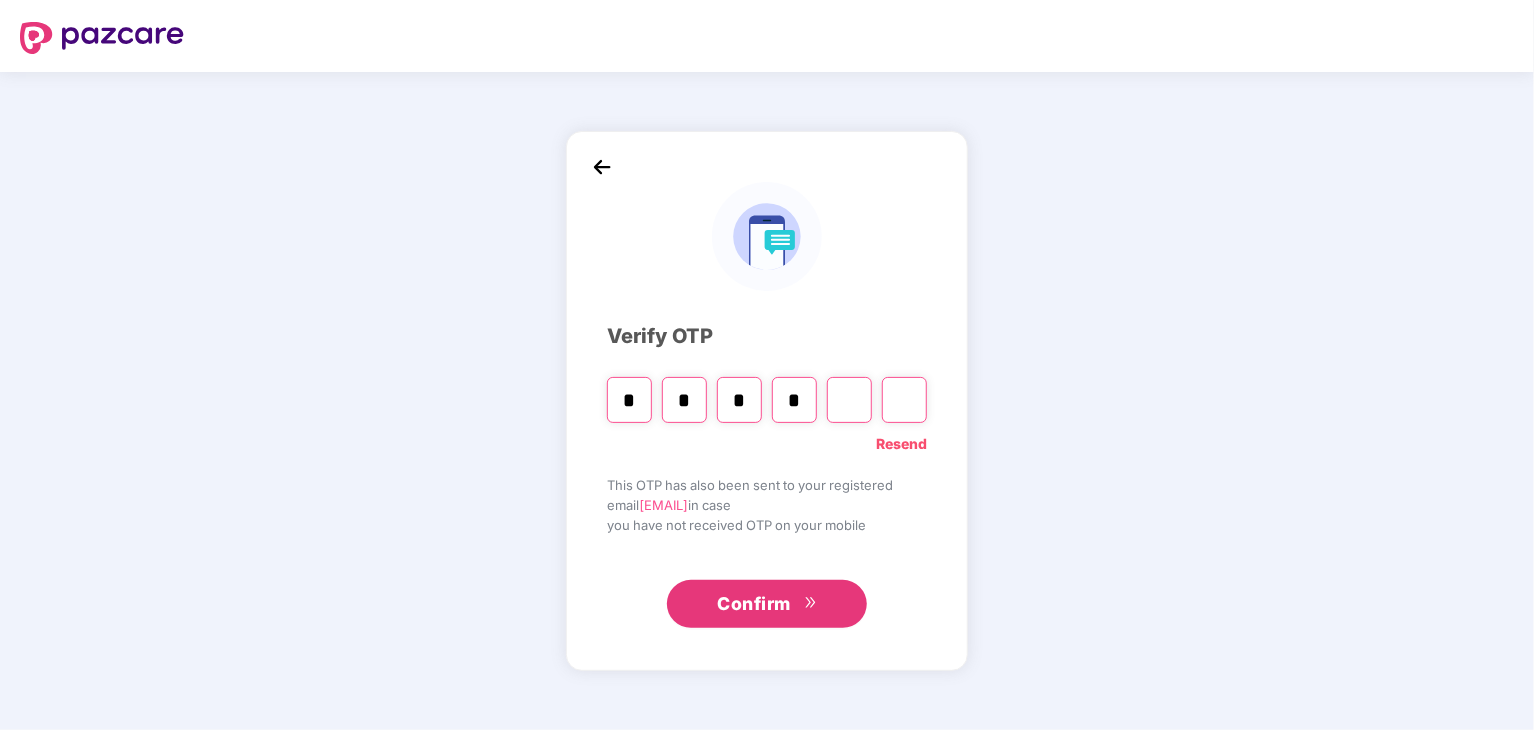type on "*" 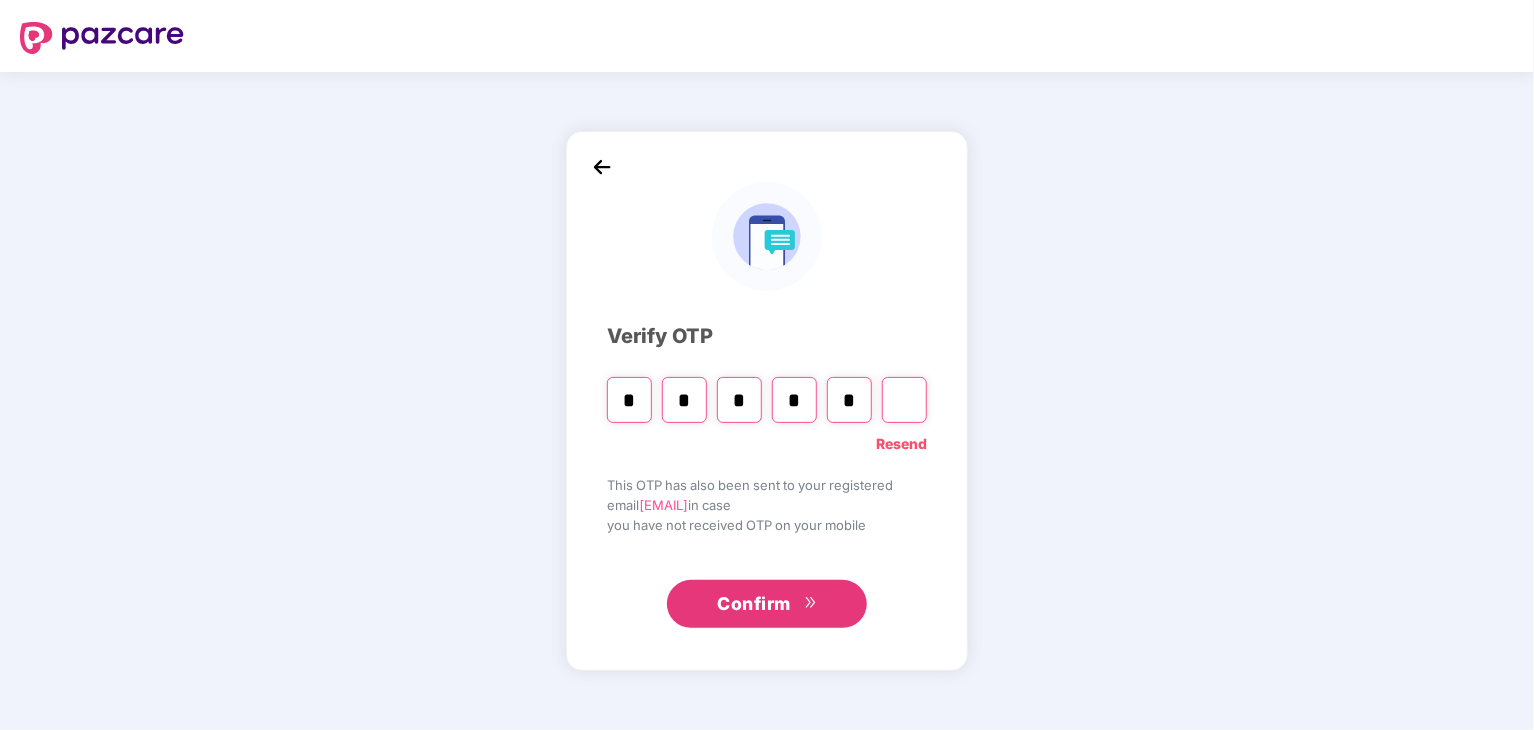 type on "*" 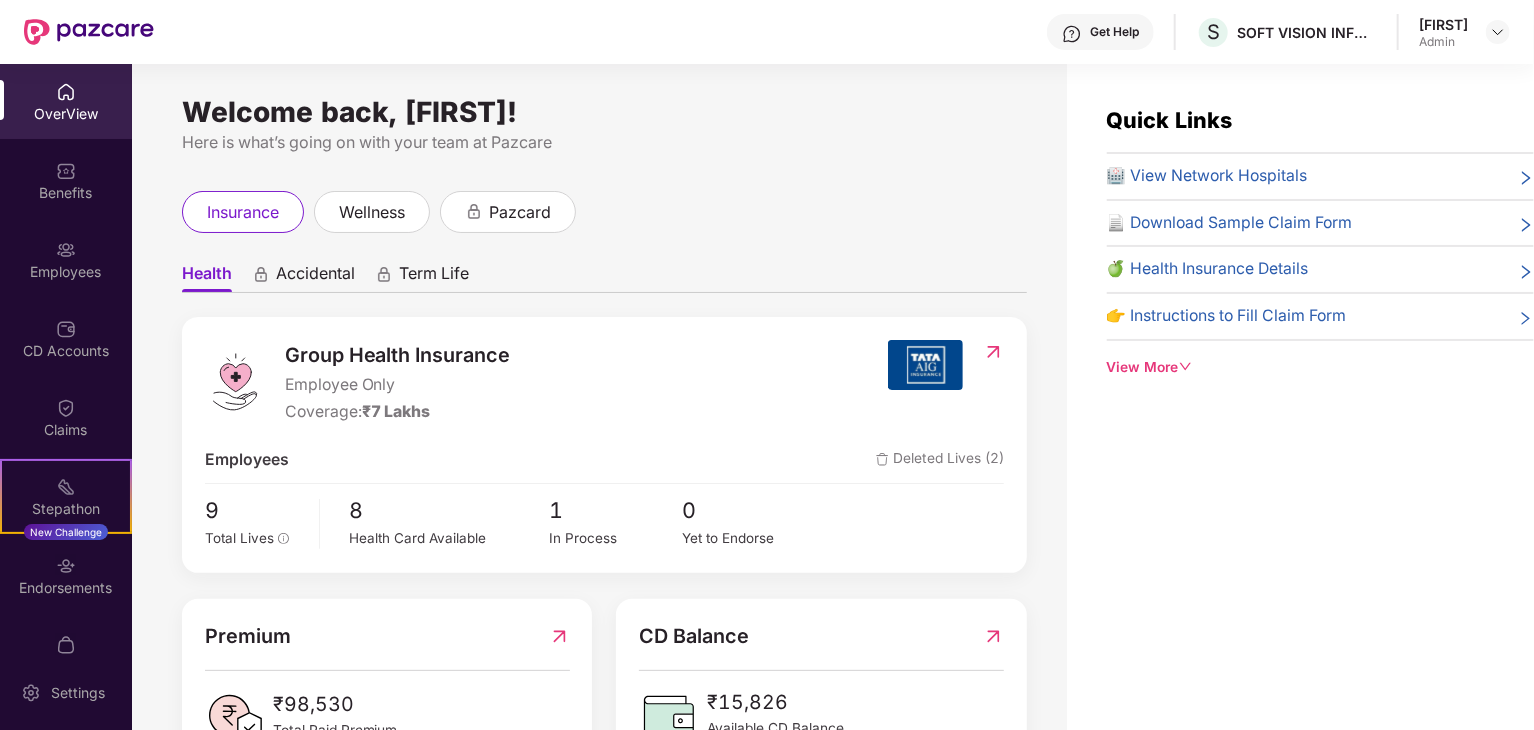 scroll, scrollTop: 77, scrollLeft: 0, axis: vertical 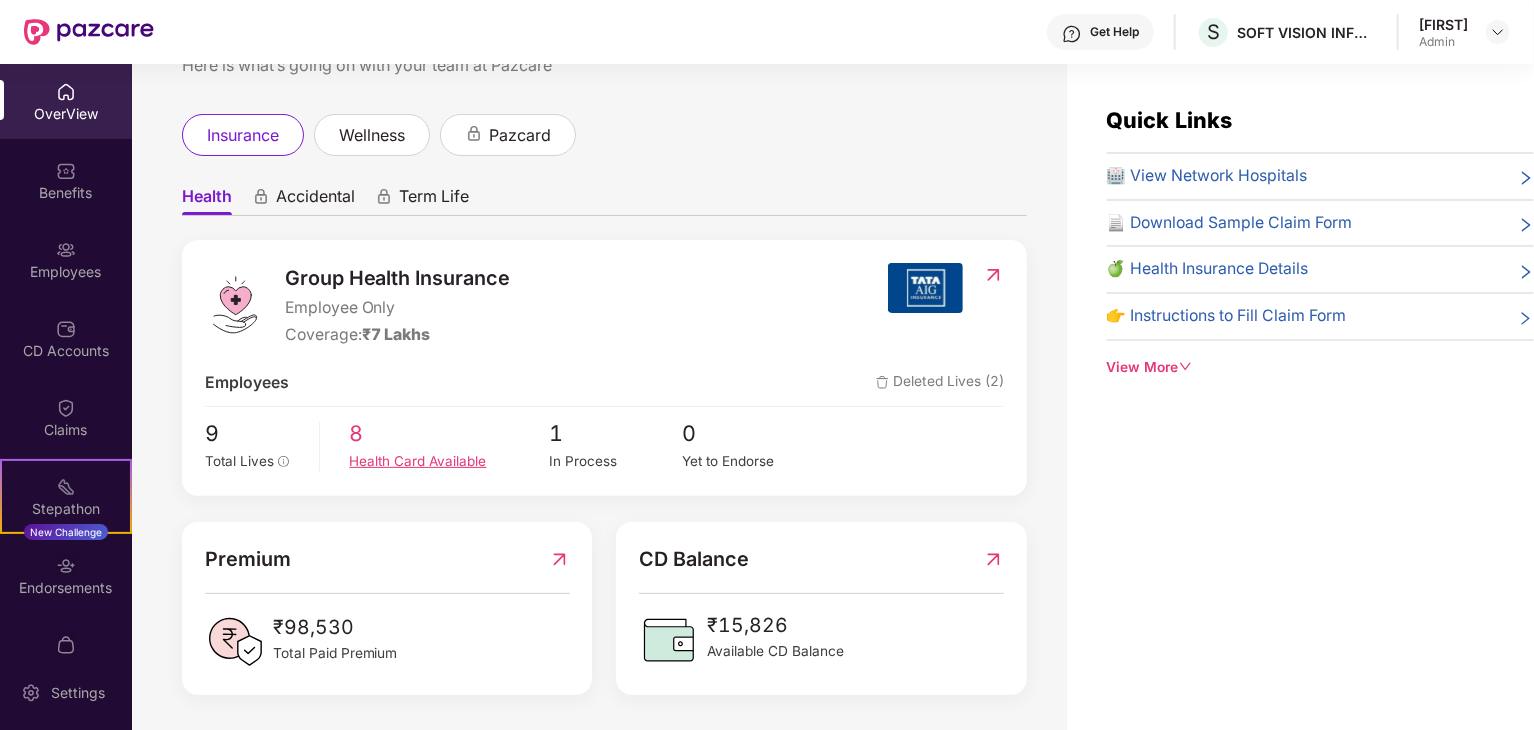 click on "Health Card Available" at bounding box center [450, 461] 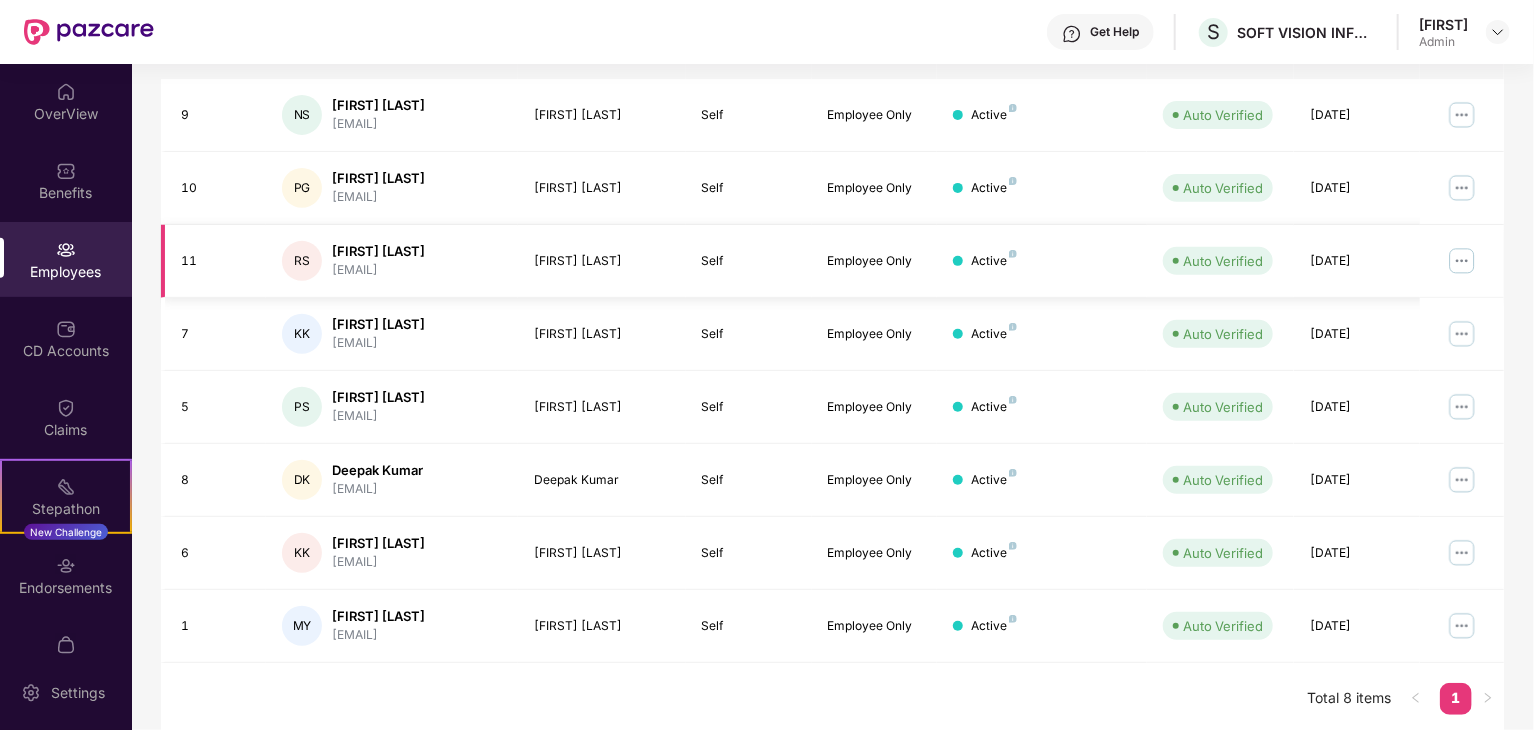 scroll, scrollTop: 350, scrollLeft: 0, axis: vertical 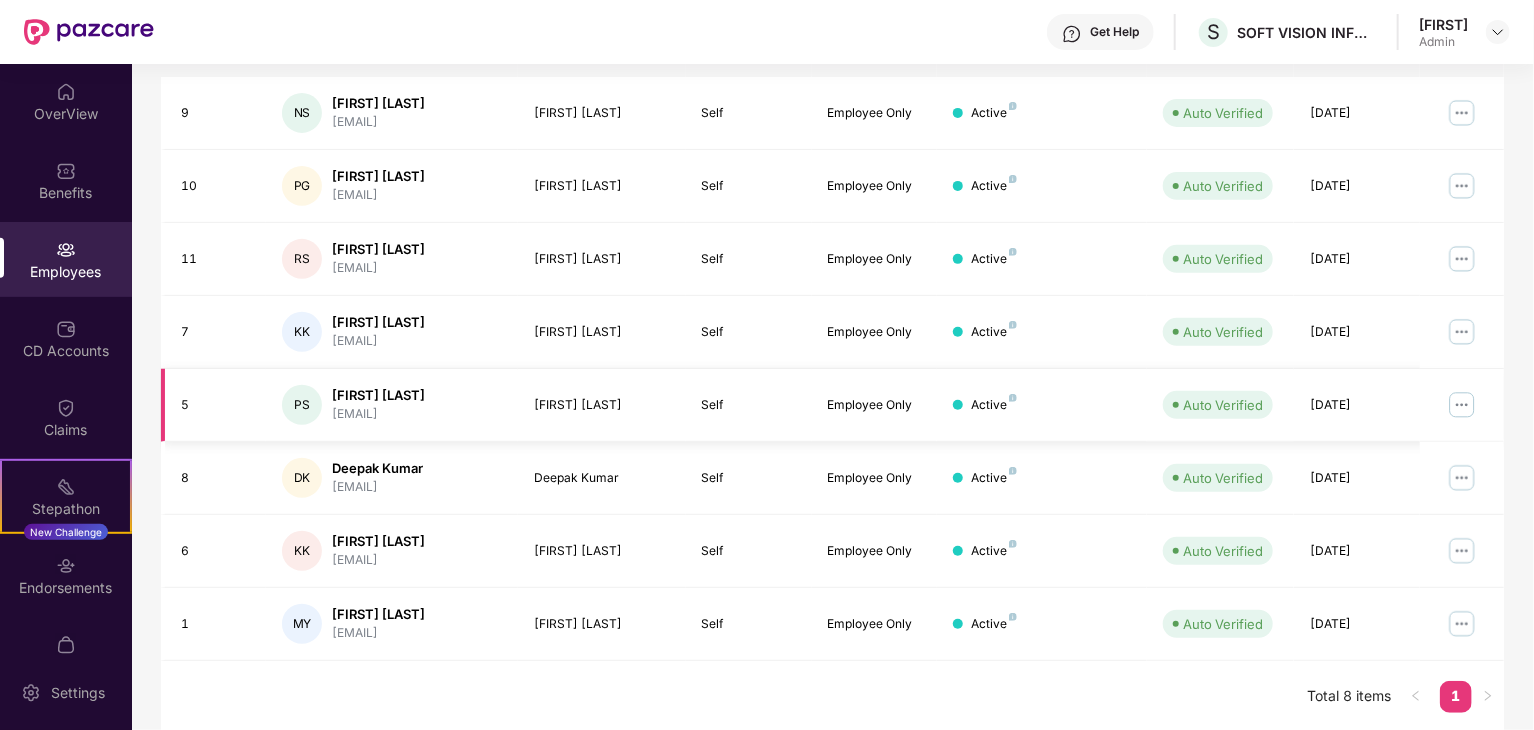 click at bounding box center (1462, 405) 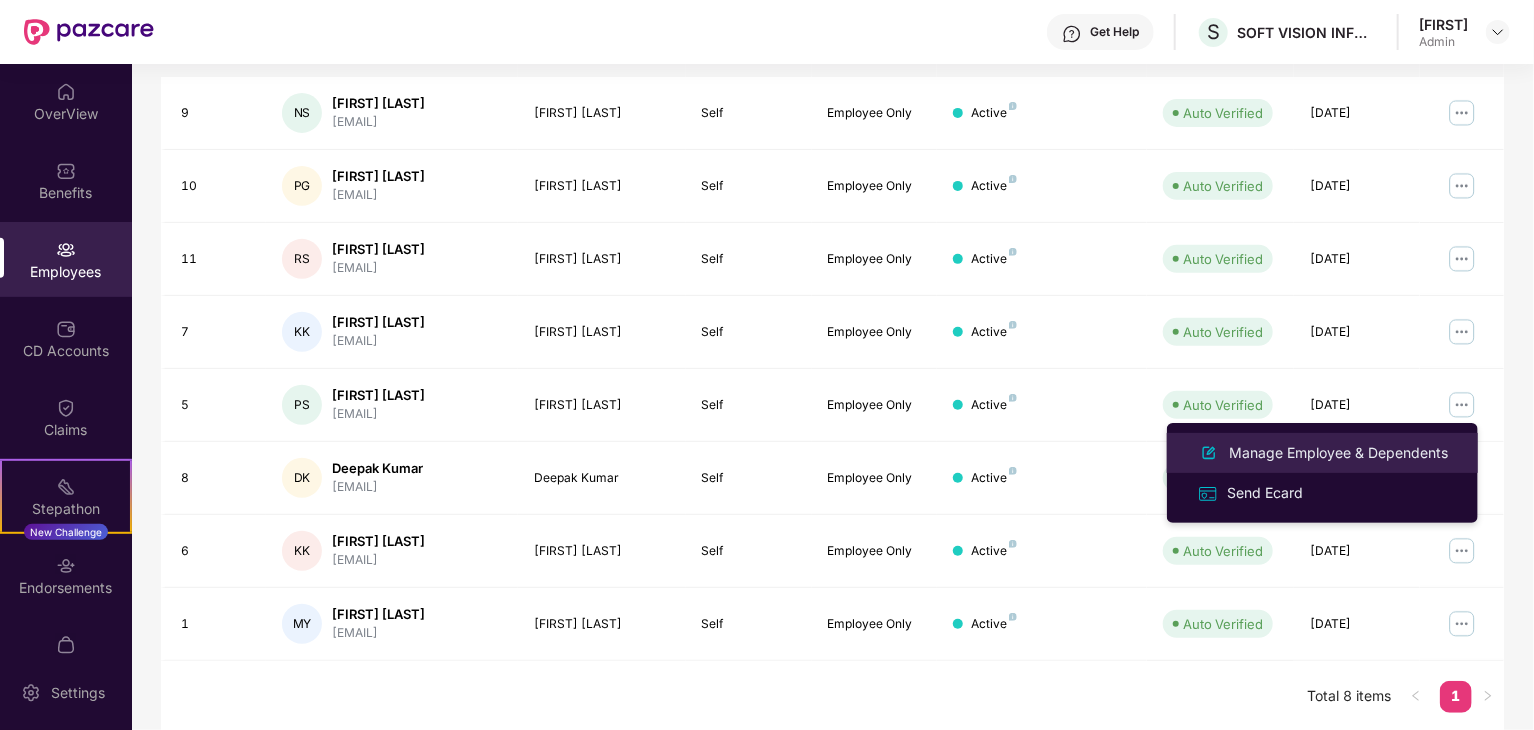 click on "Manage Employee & Dependents" at bounding box center [1338, 453] 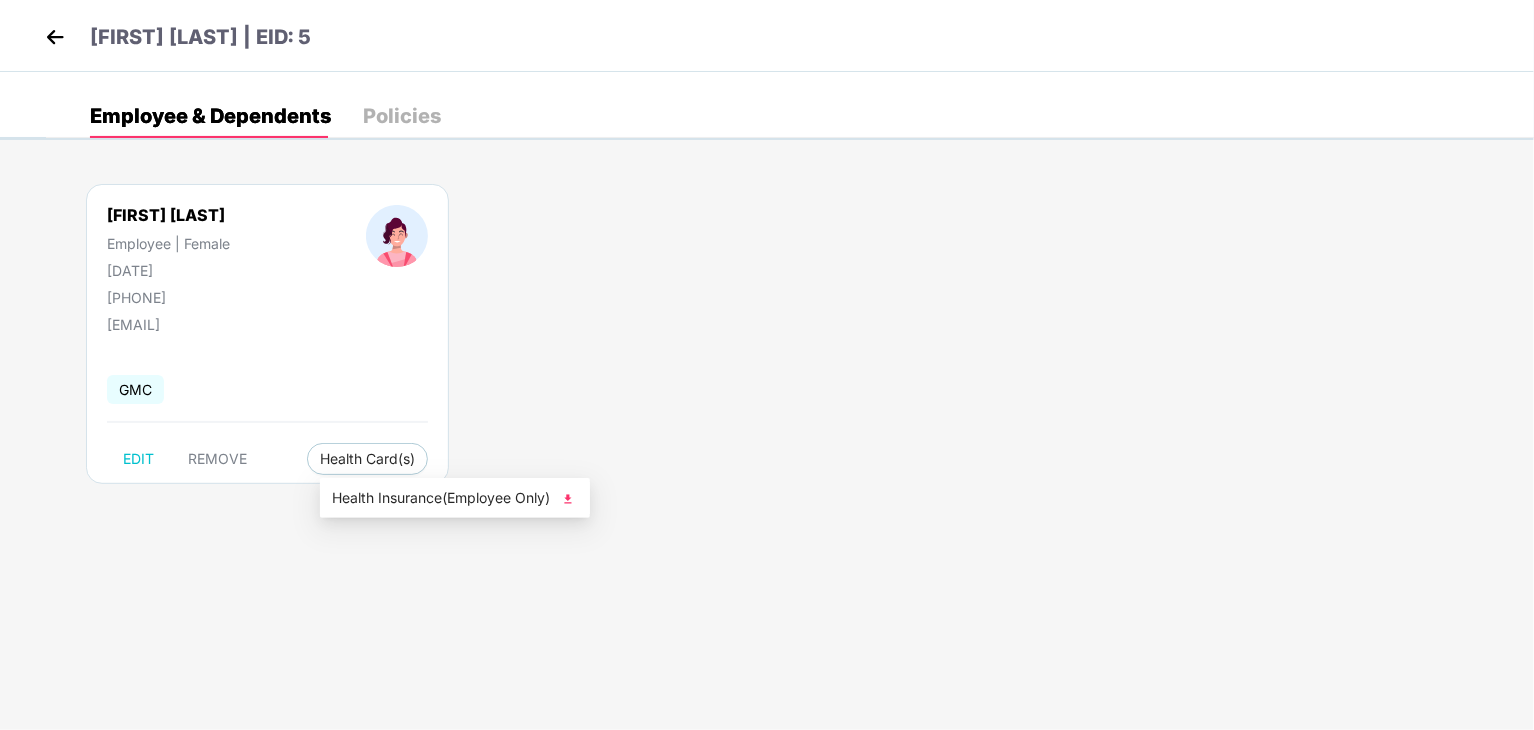 click at bounding box center (568, 499) 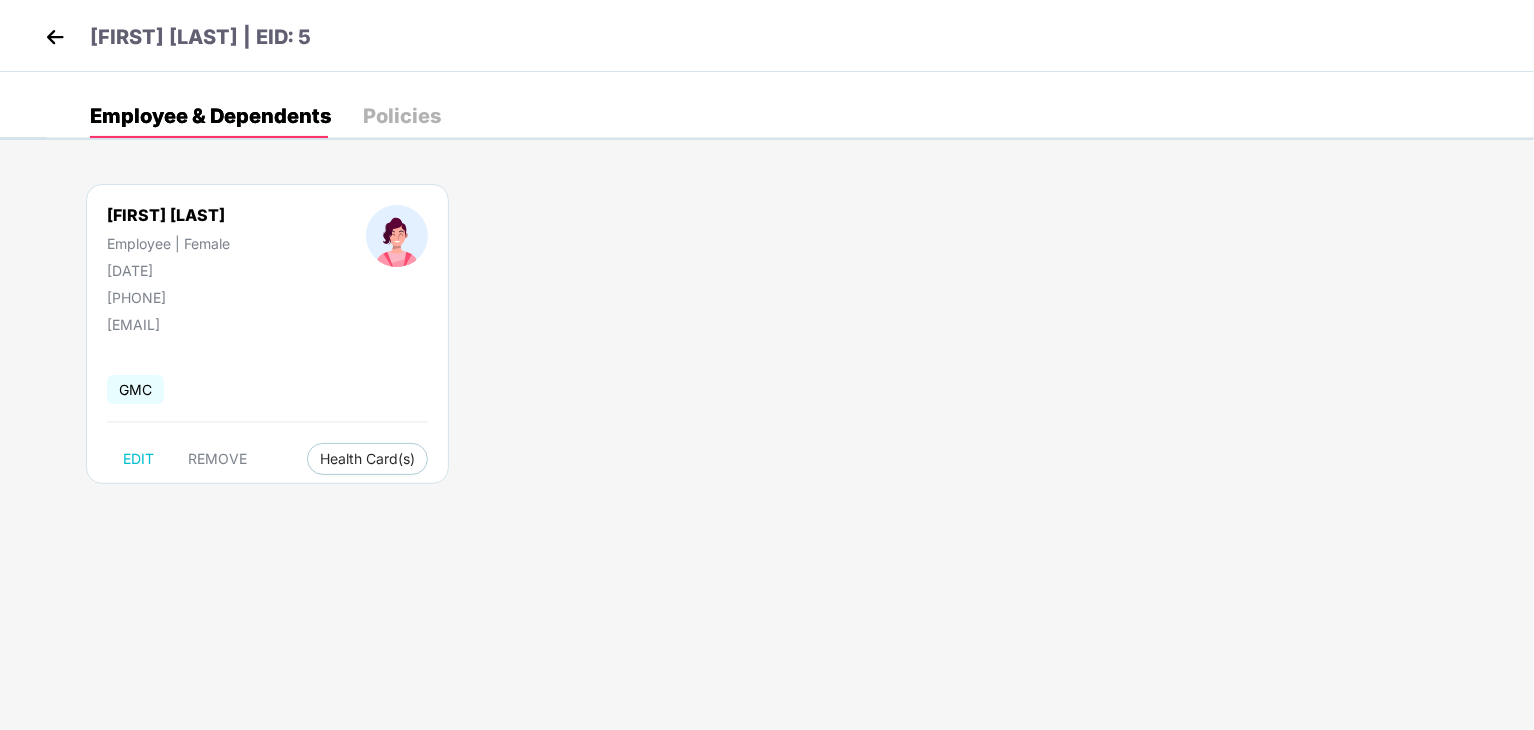 click at bounding box center (55, 37) 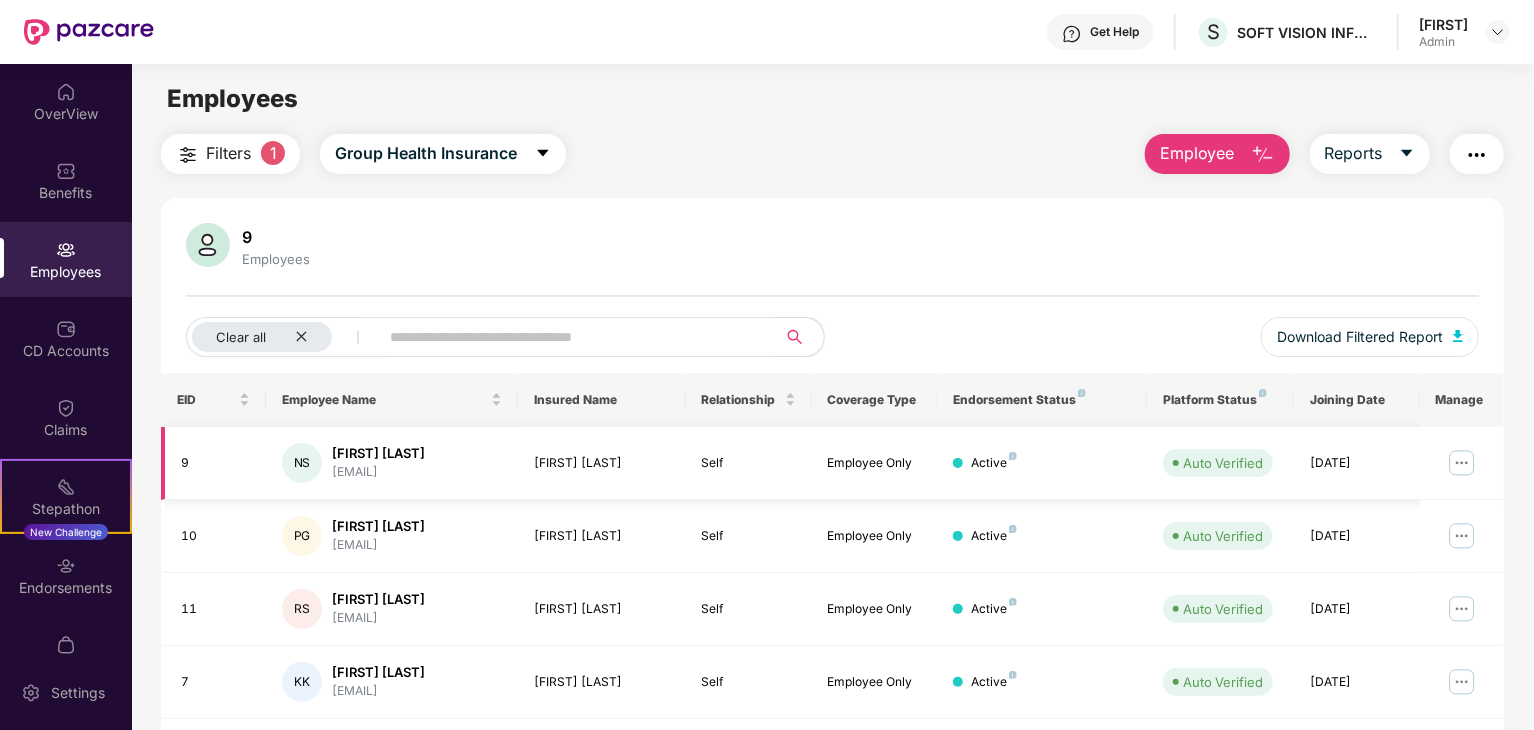 click at bounding box center [1462, 463] 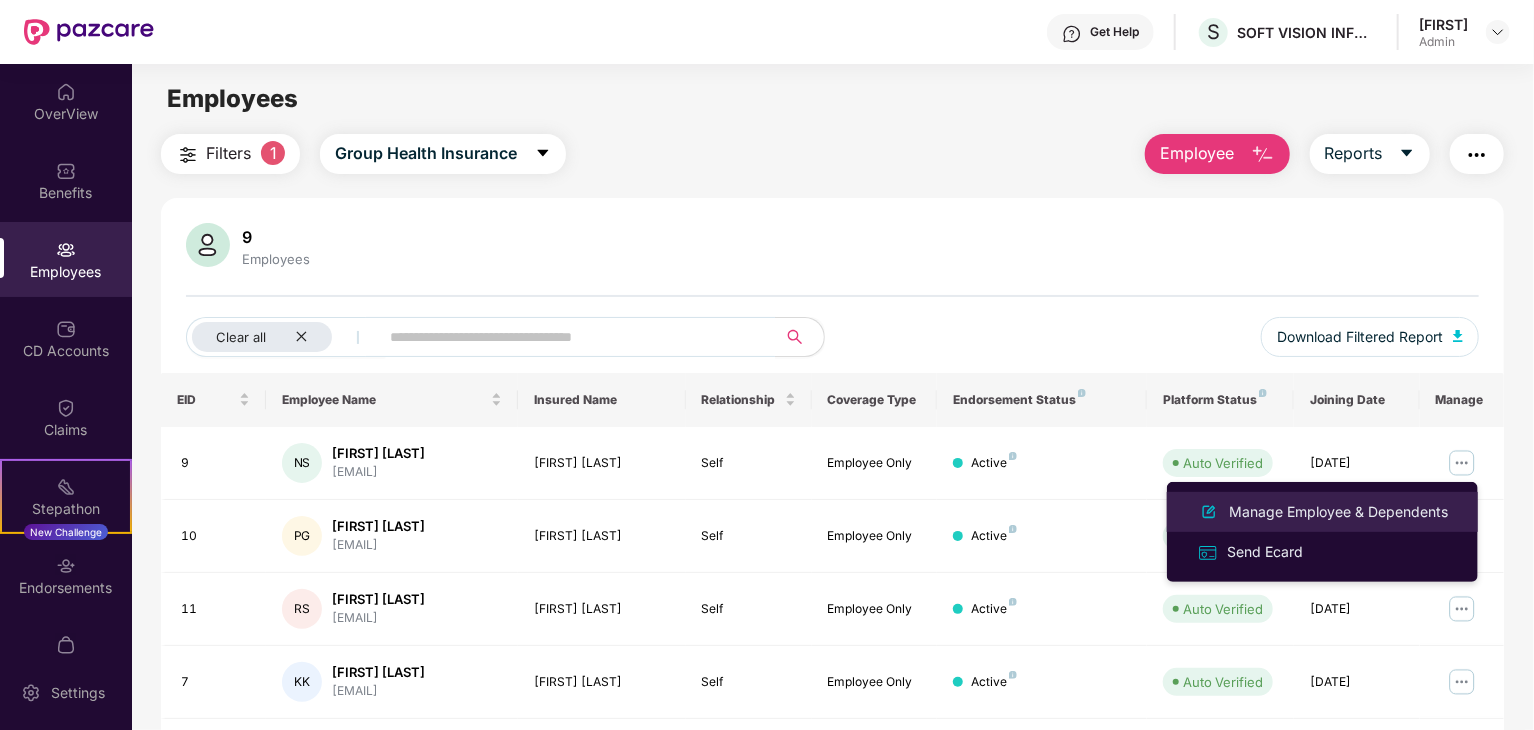 click on "Manage Employee & Dependents" at bounding box center [1338, 512] 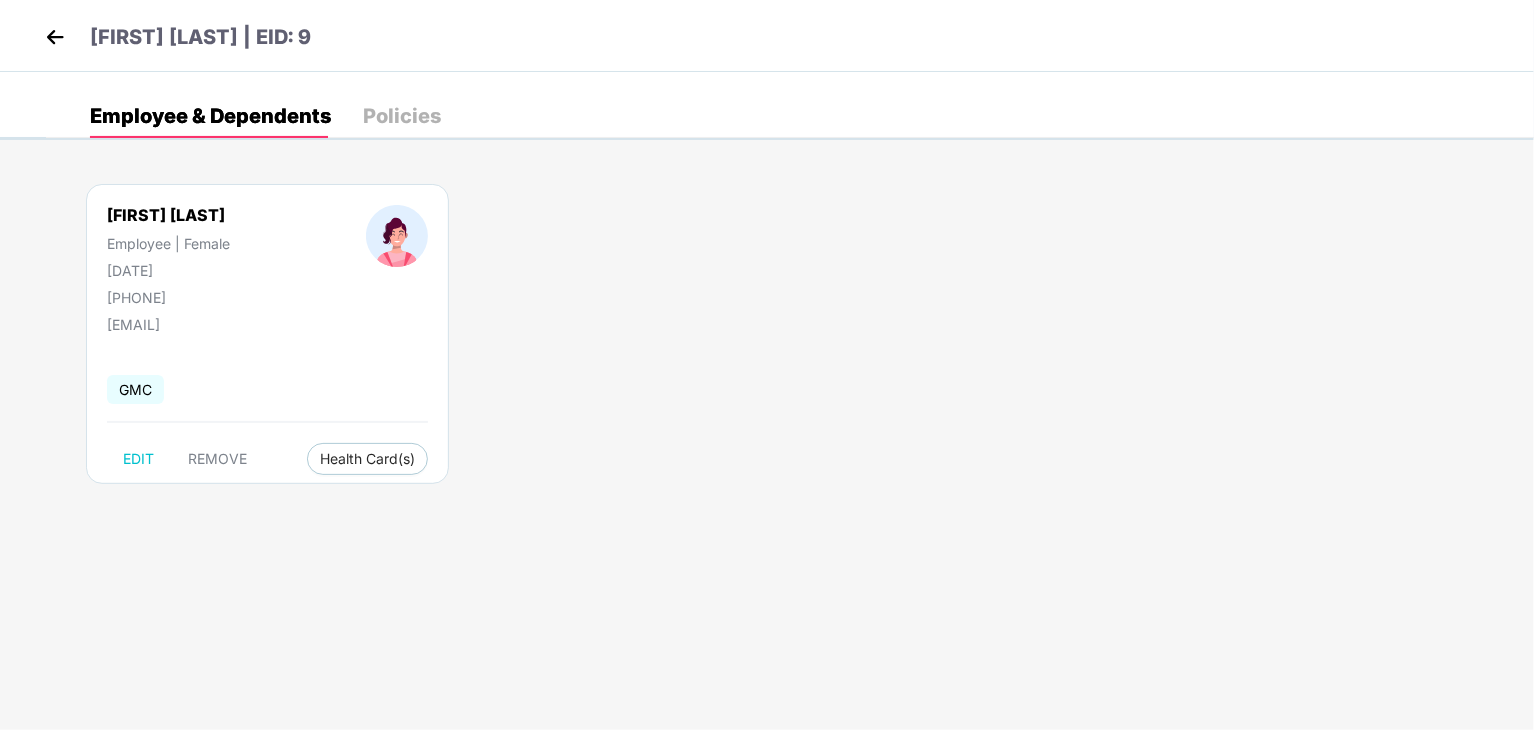 click on "Policies" at bounding box center [402, 116] 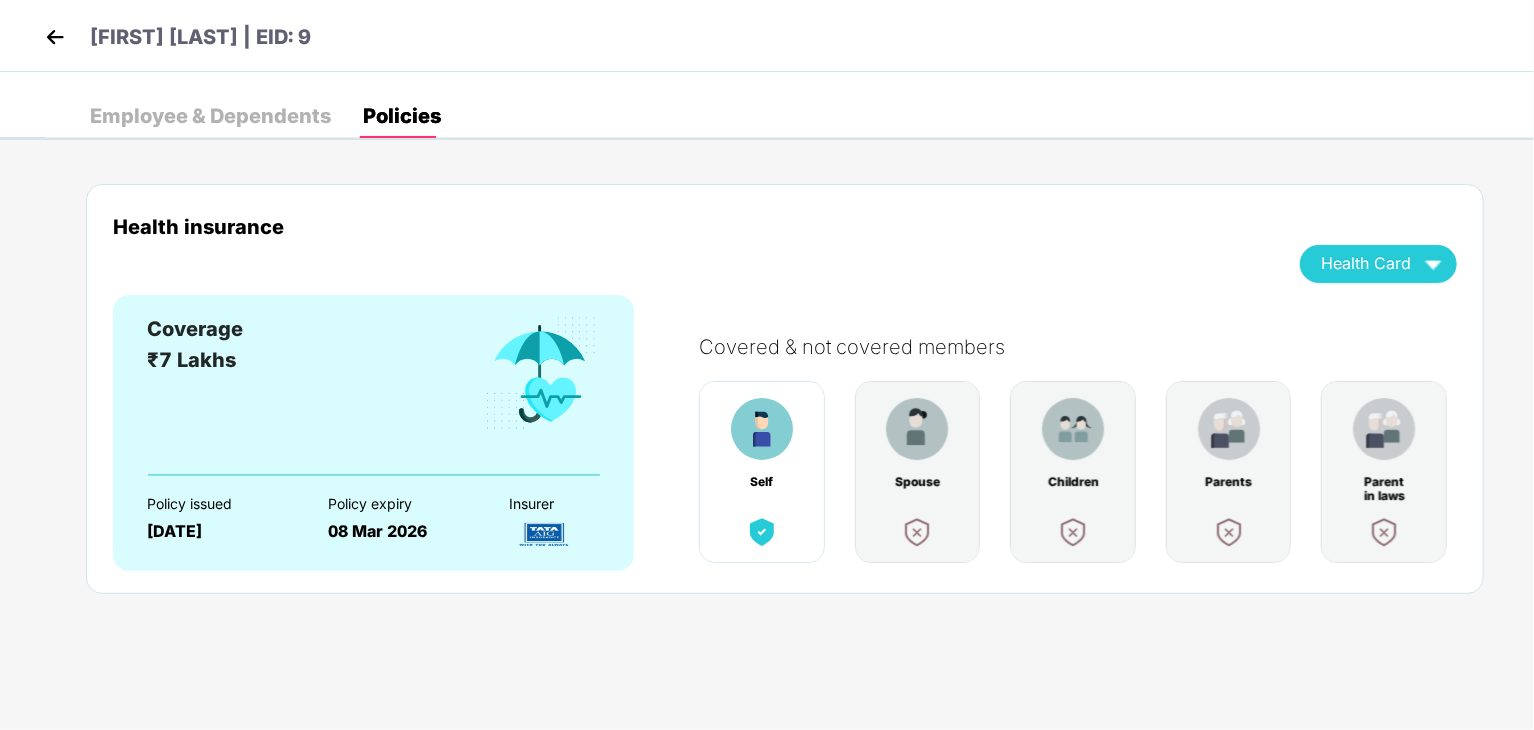 click at bounding box center [762, 429] 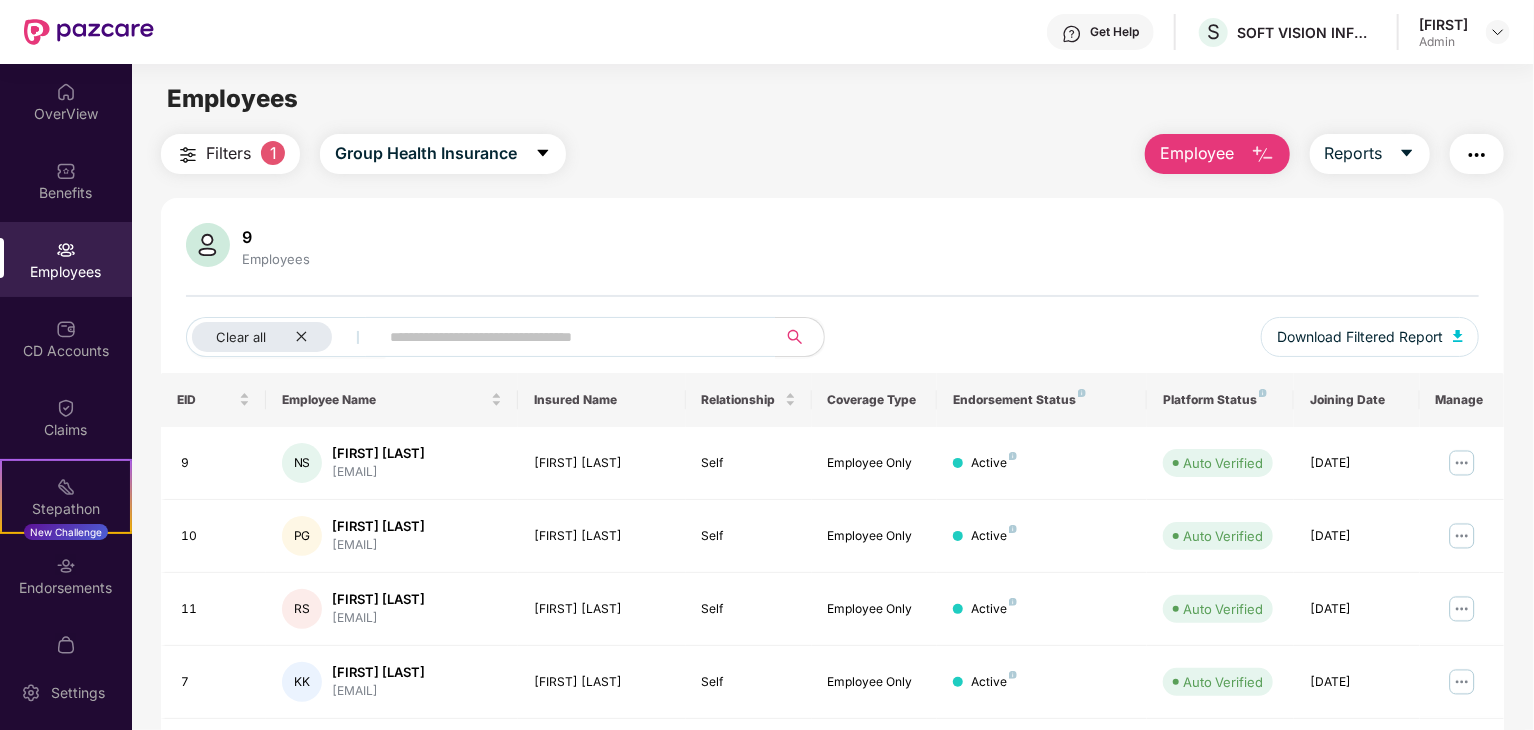 click on "Filters" at bounding box center (228, 153) 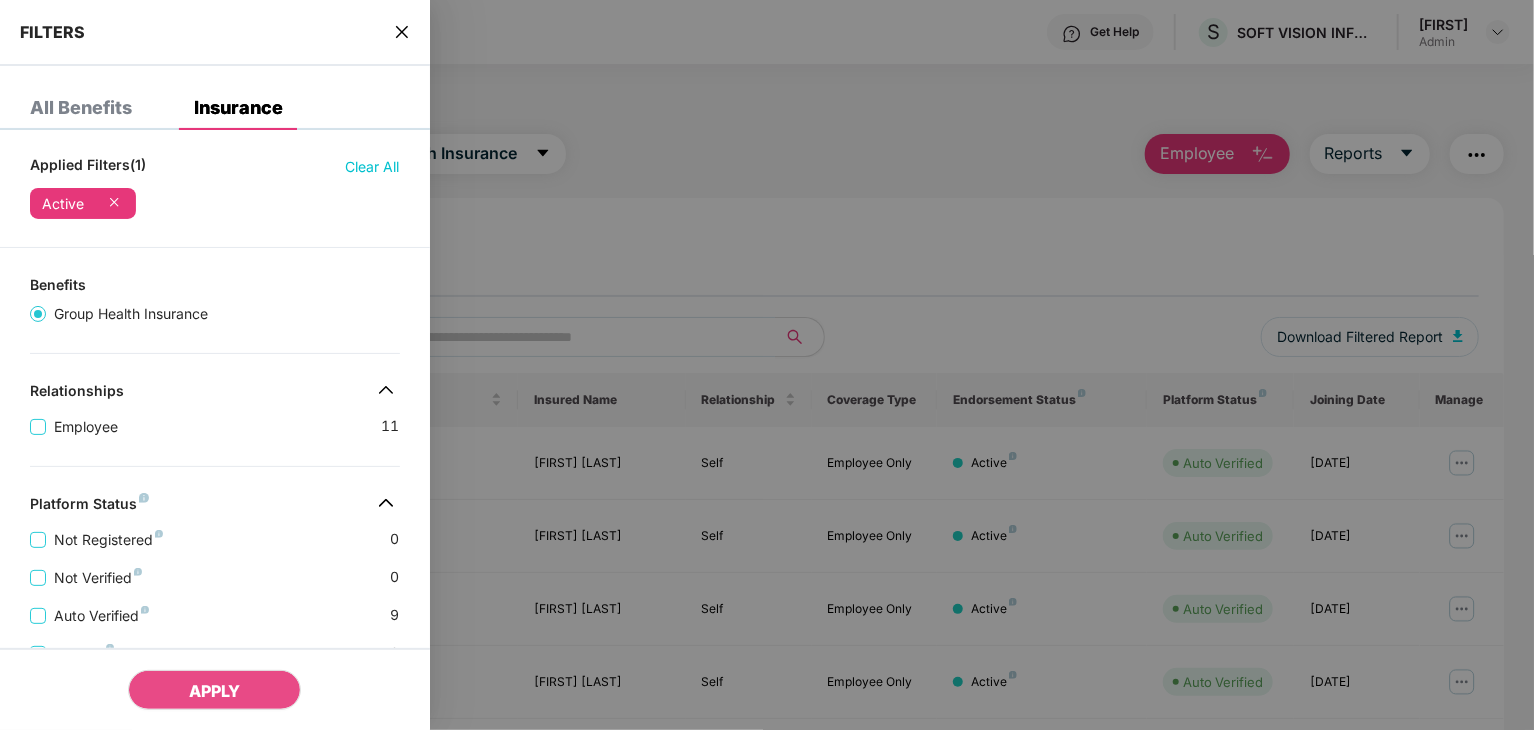 click 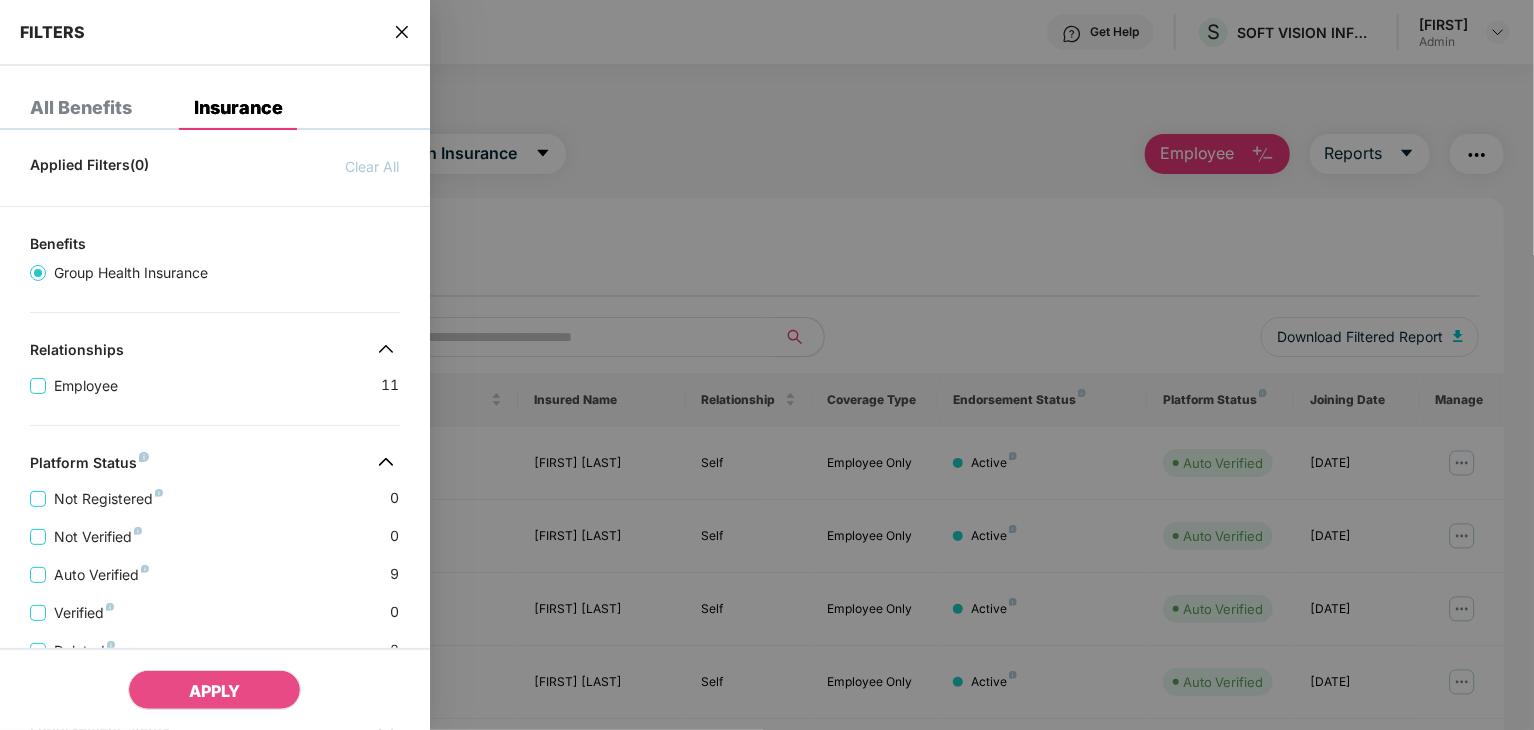 click at bounding box center [767, 365] 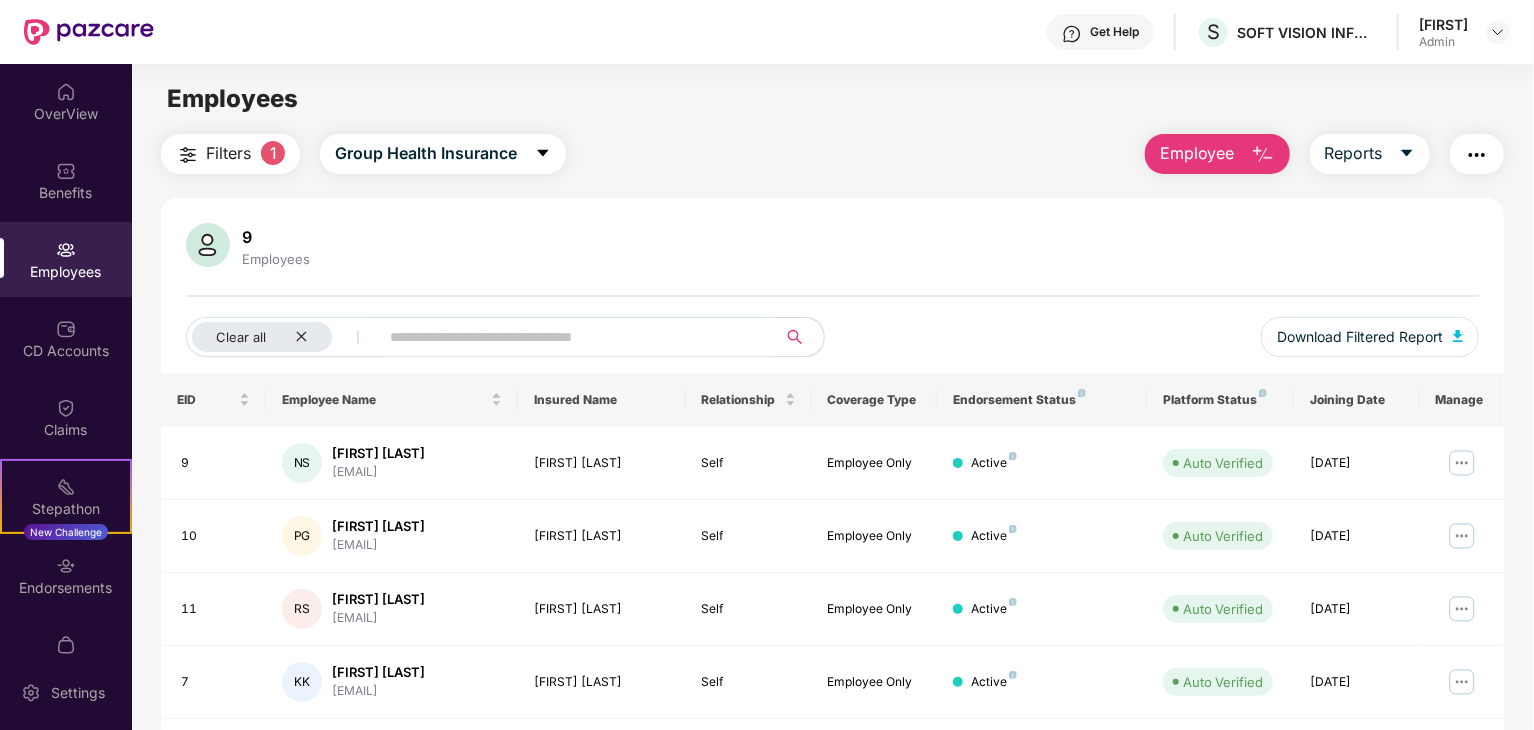 click at bounding box center (208, 245) 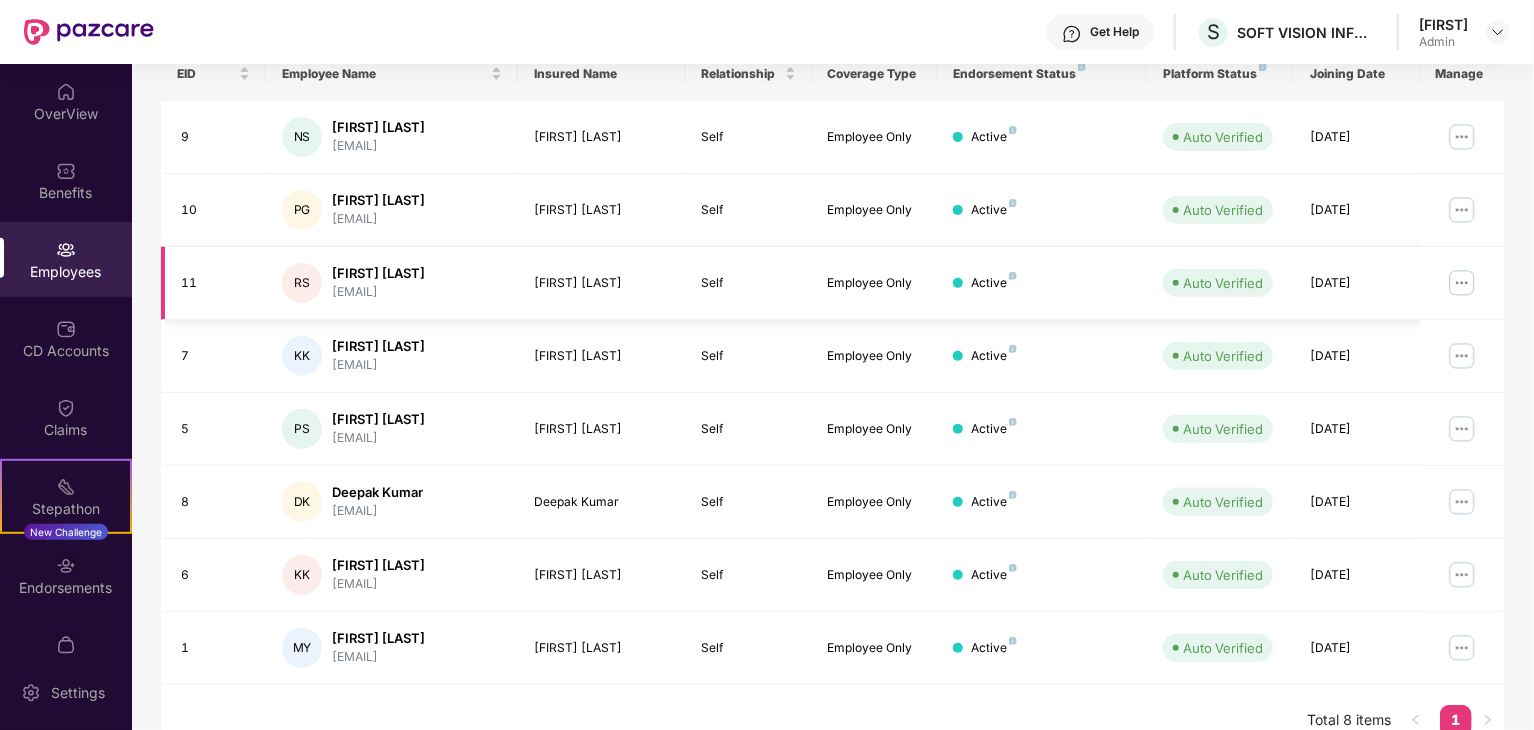 scroll, scrollTop: 0, scrollLeft: 0, axis: both 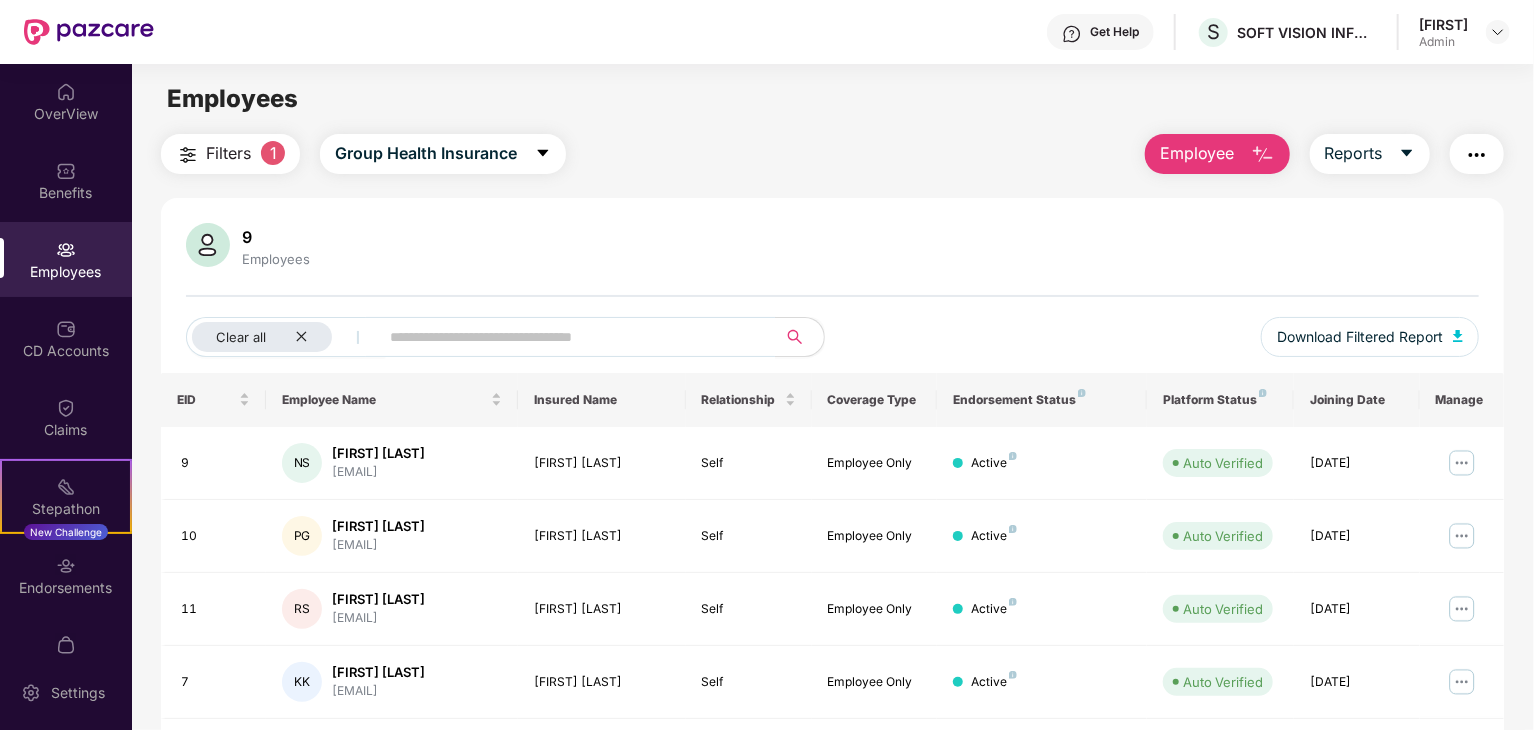 click on "Admin" at bounding box center (1443, 42) 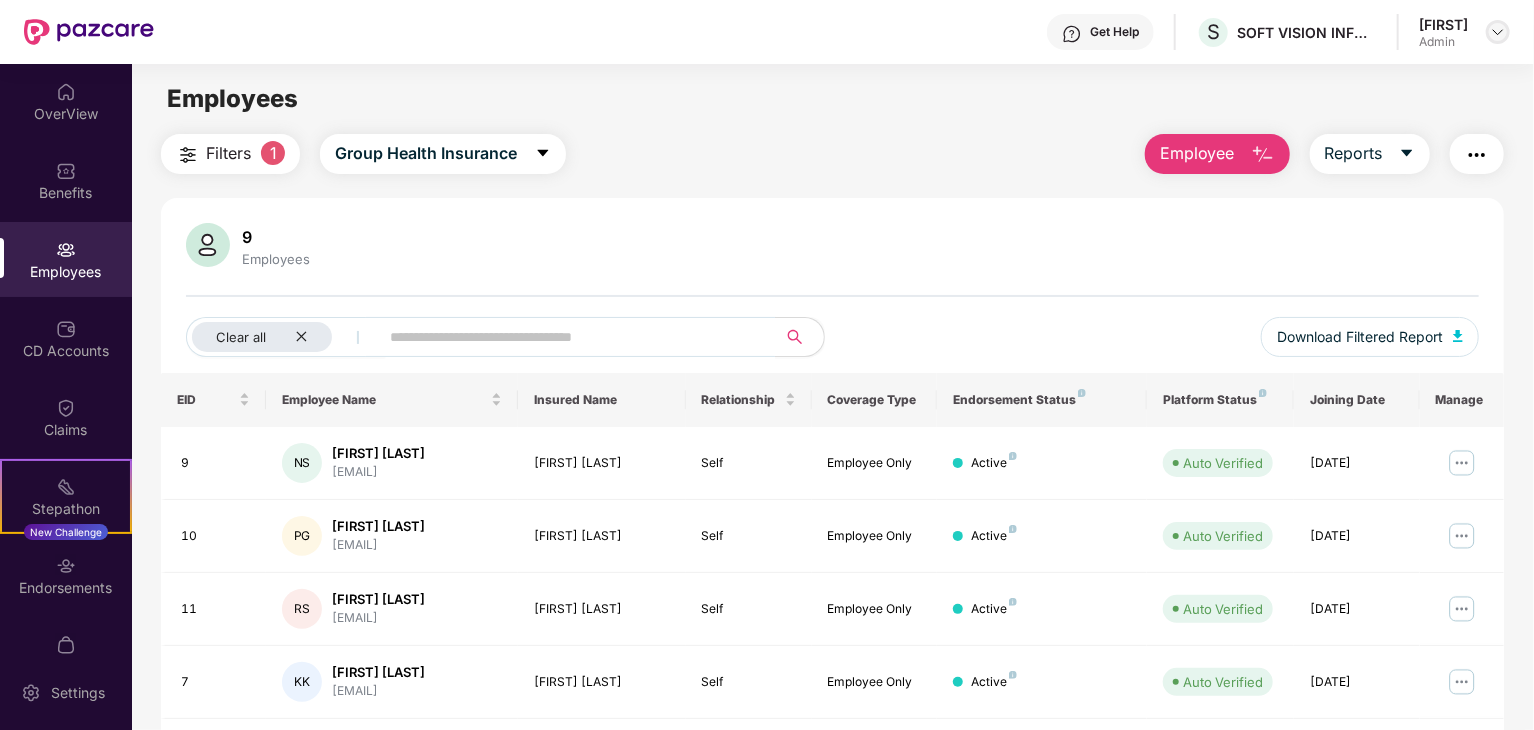 click at bounding box center [1498, 32] 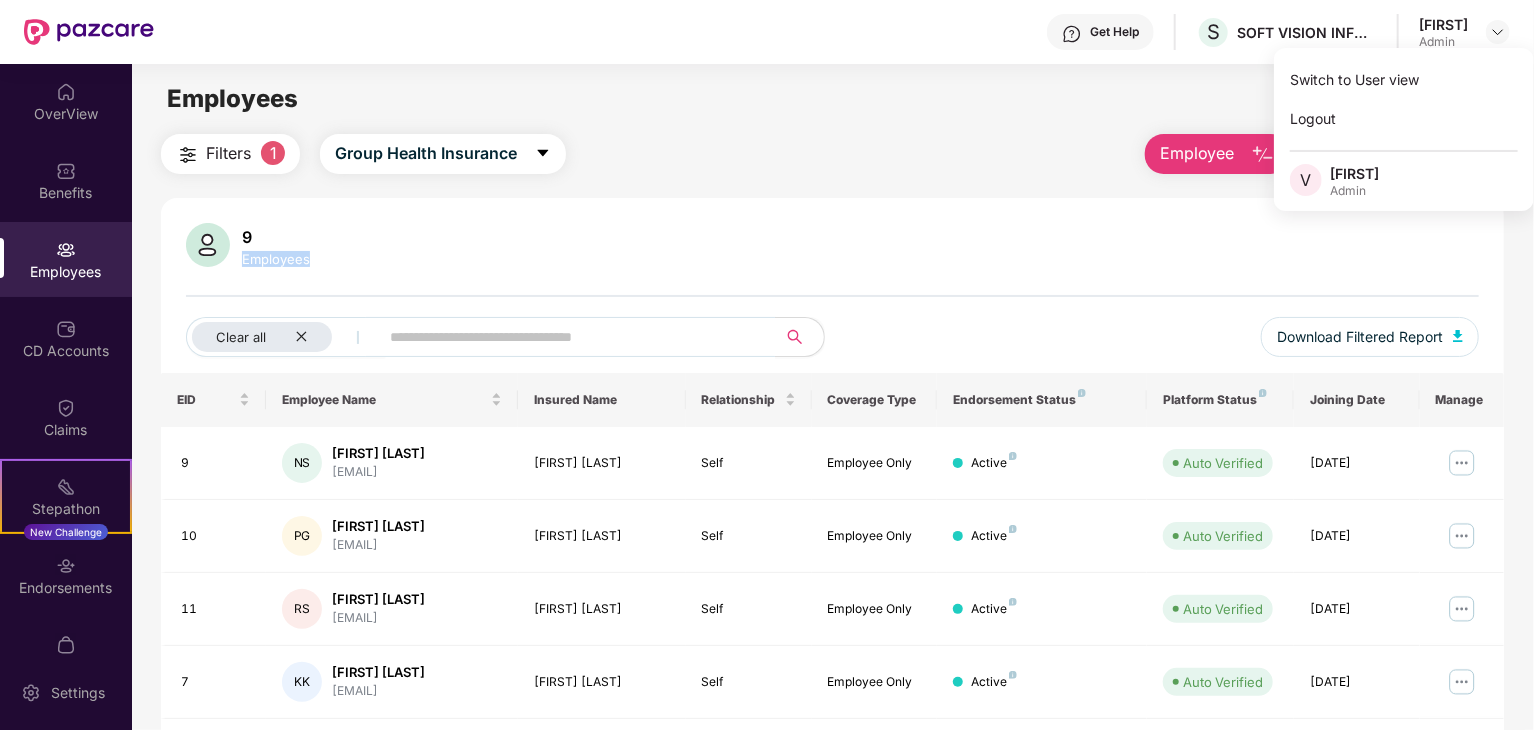 drag, startPoint x: 1045, startPoint y: 217, endPoint x: 882, endPoint y: 296, distance: 181.13531 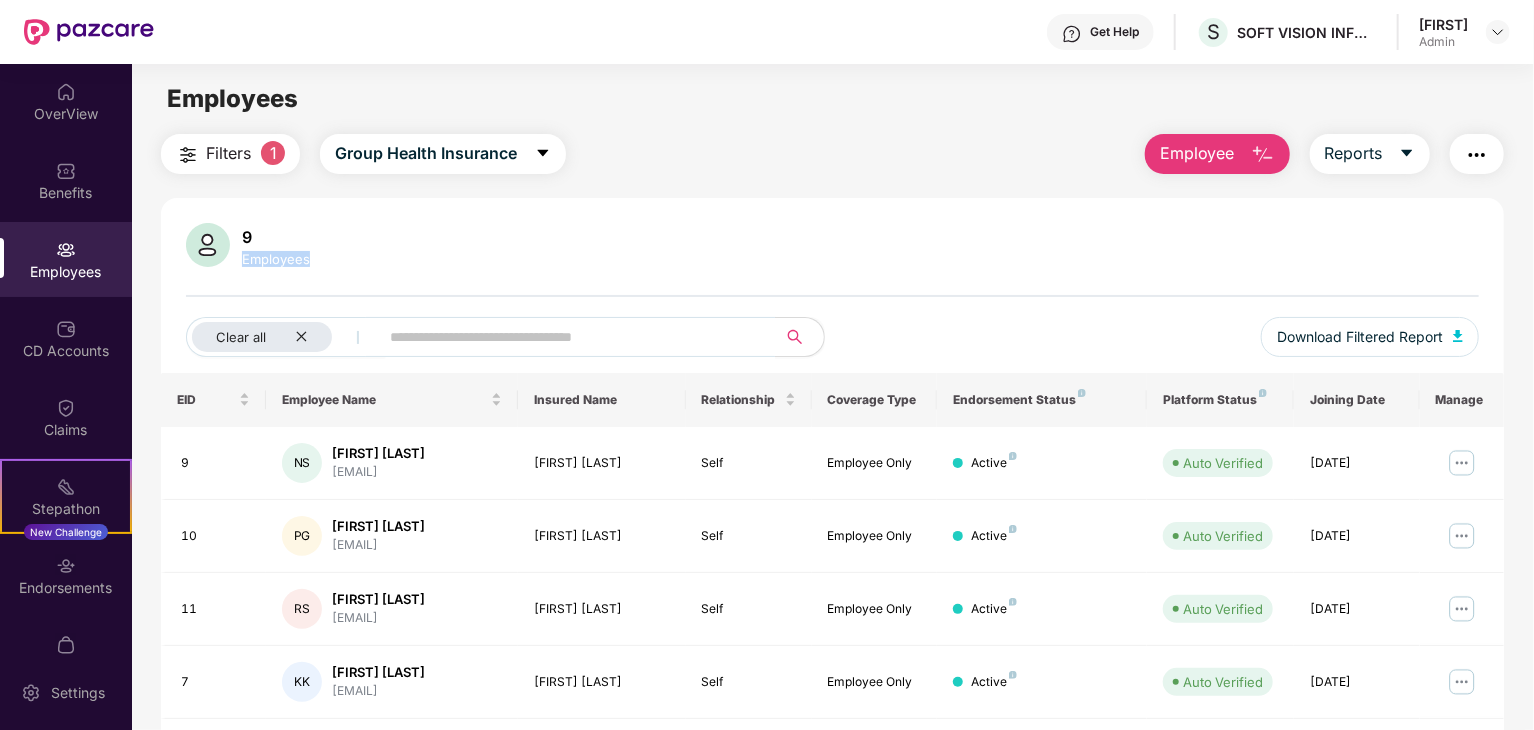 click at bounding box center (832, 296) 